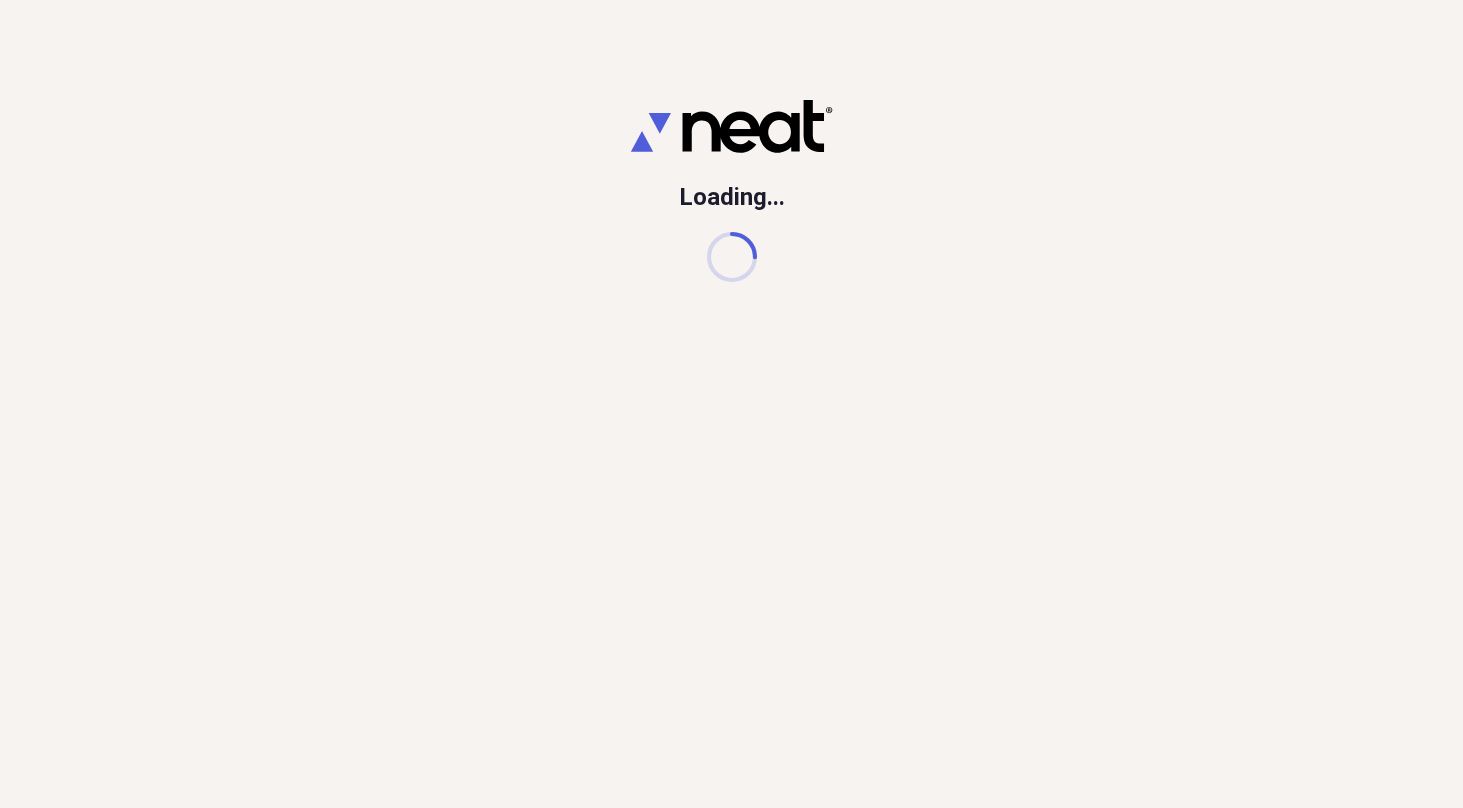 scroll, scrollTop: 0, scrollLeft: 0, axis: both 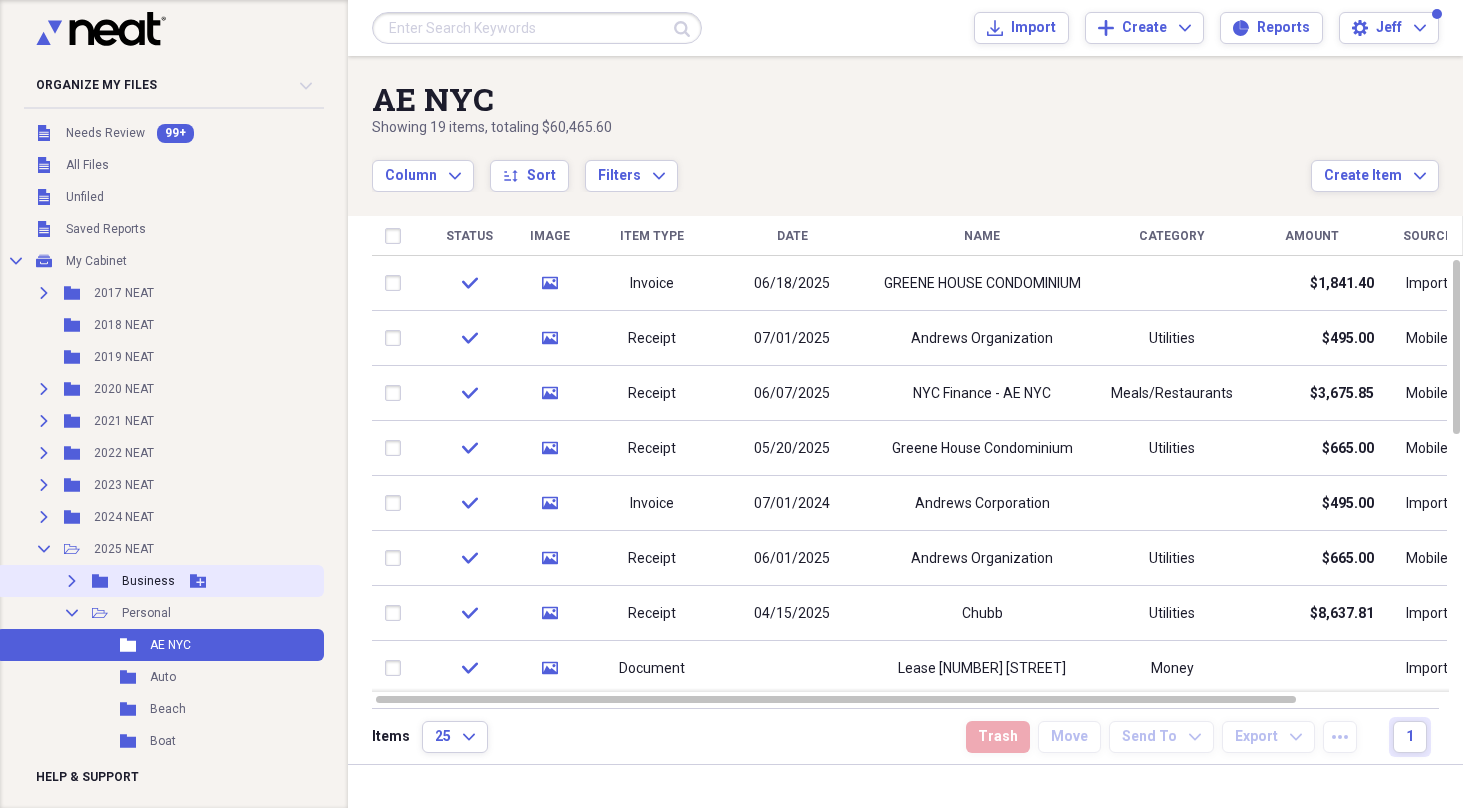 click 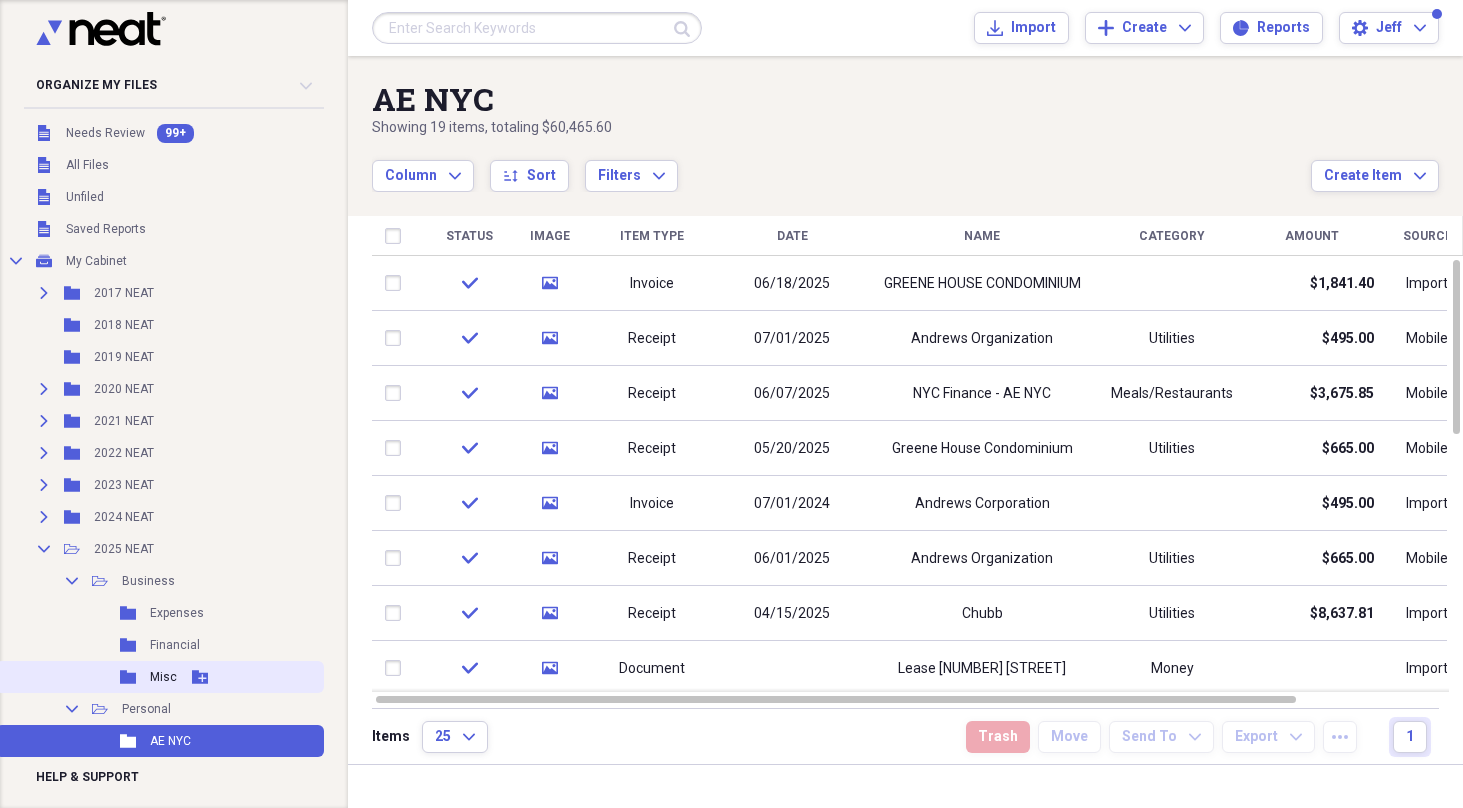 click on "Misc" at bounding box center [163, 677] 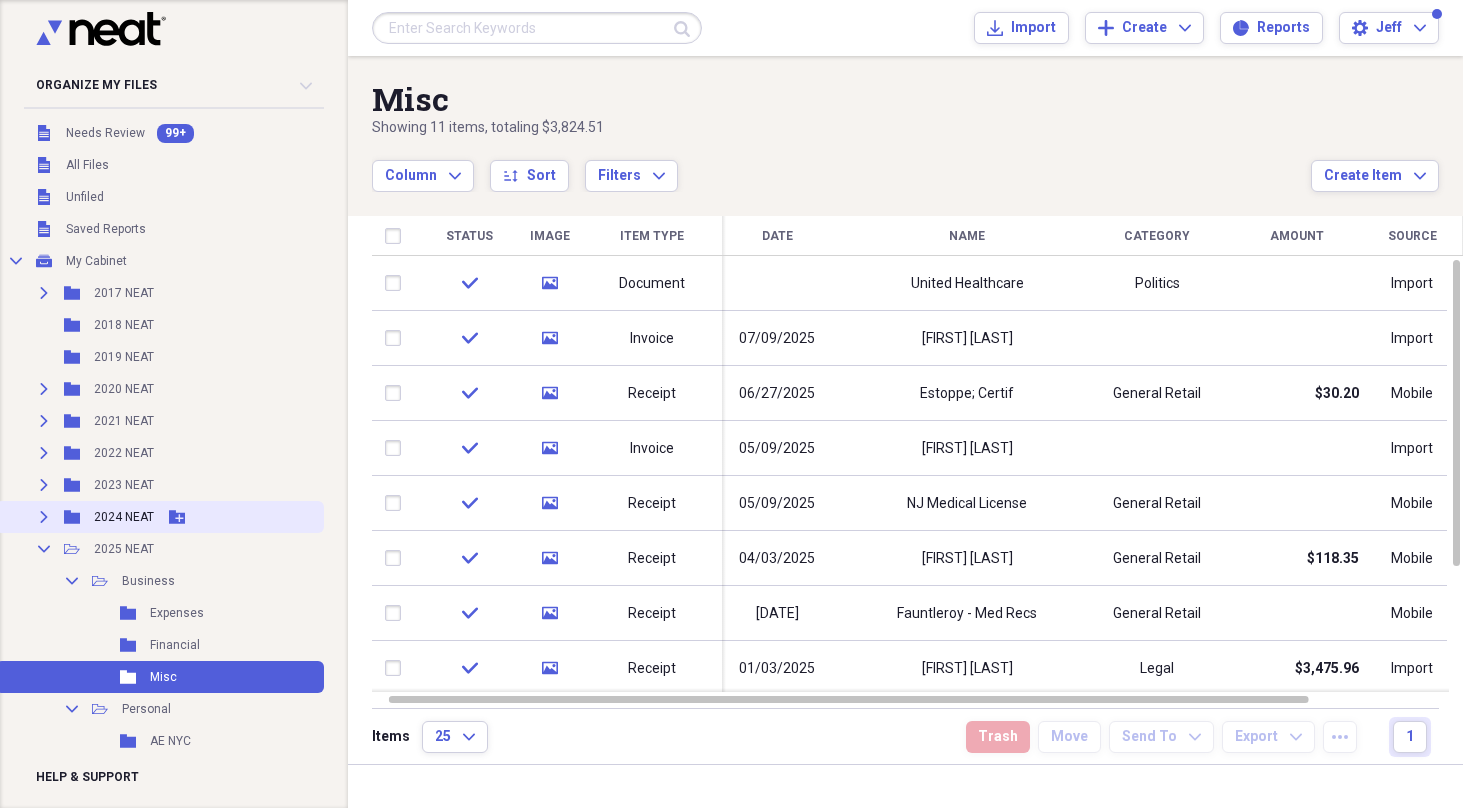 click on "Expand" 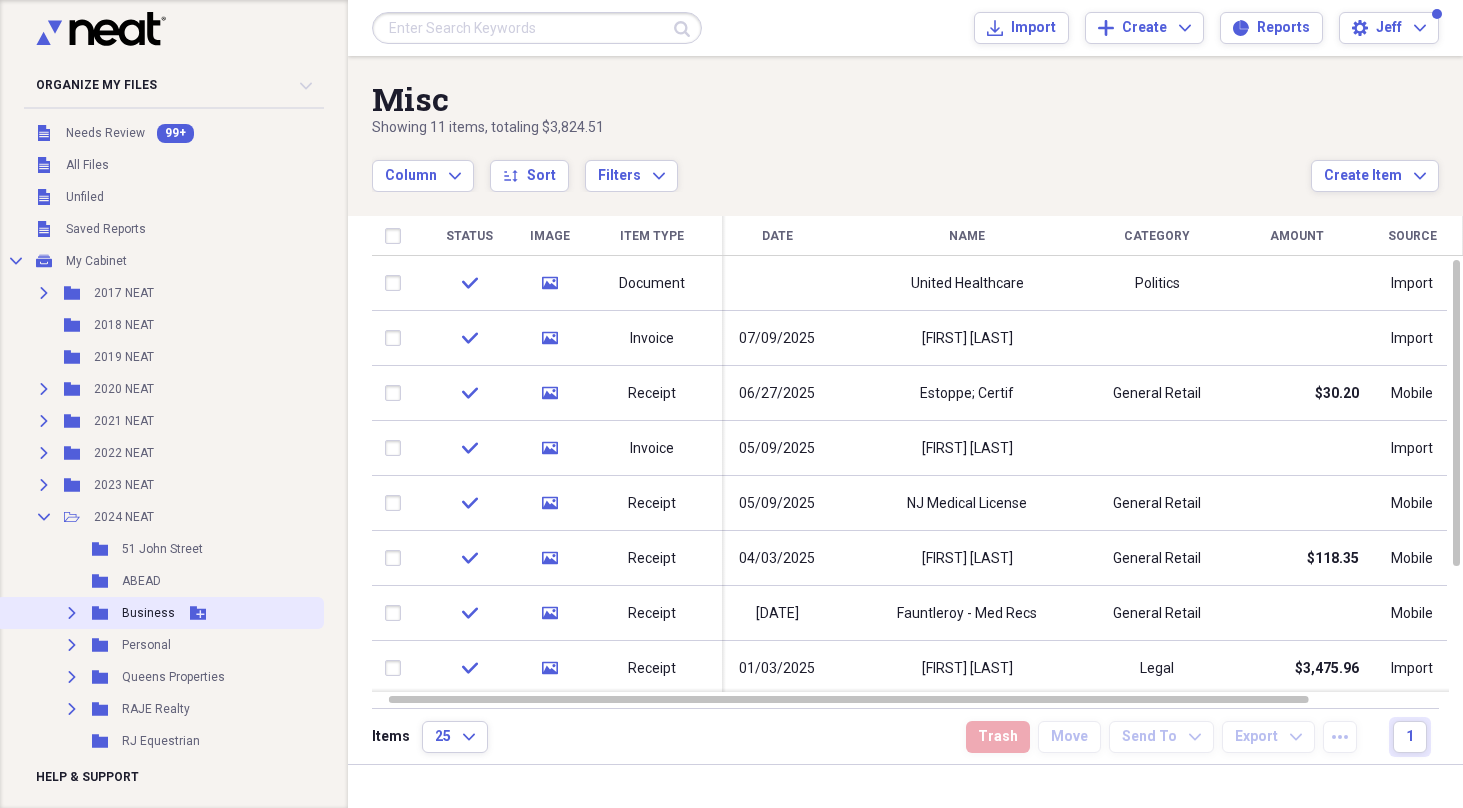 click on "Business" at bounding box center [148, 613] 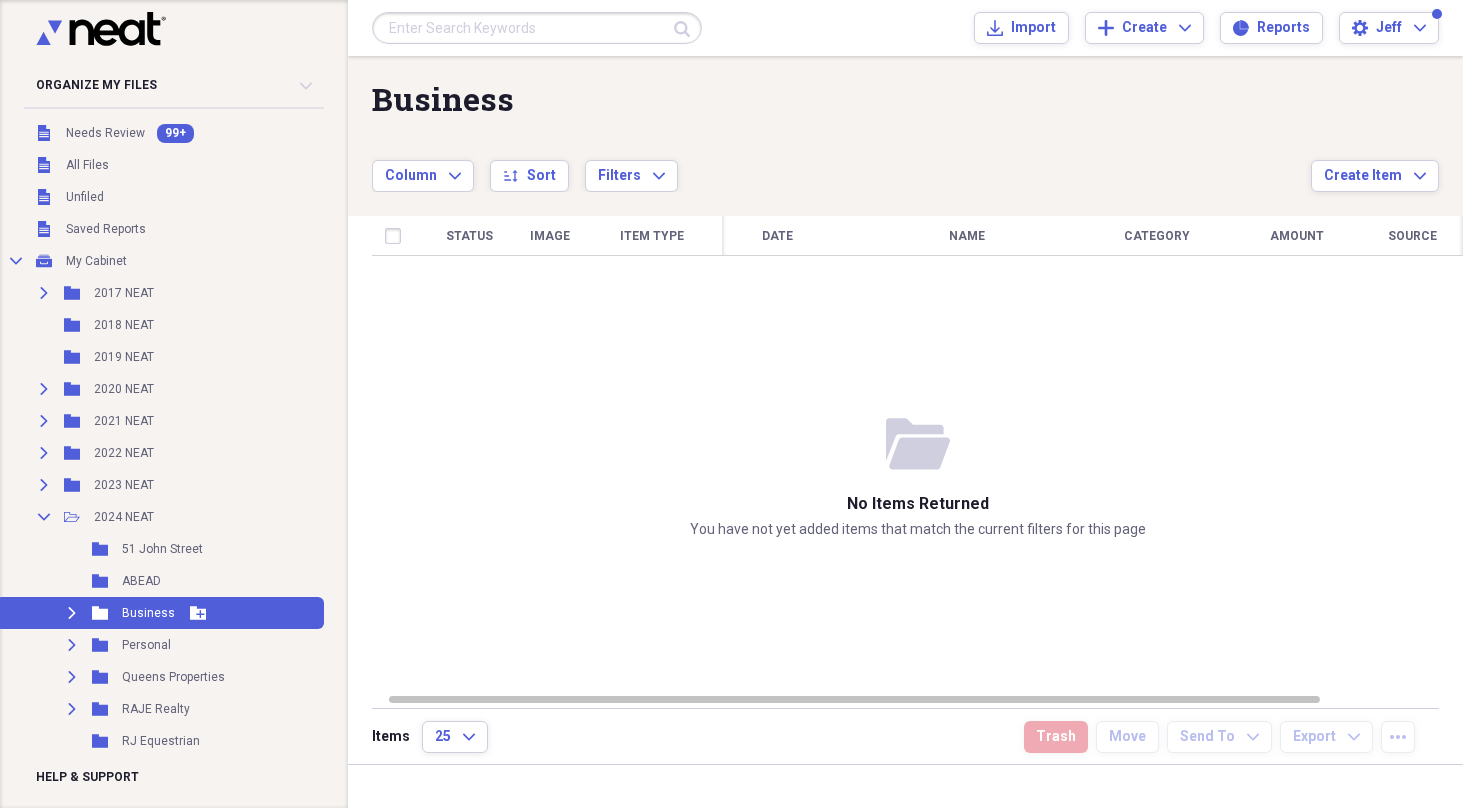 click 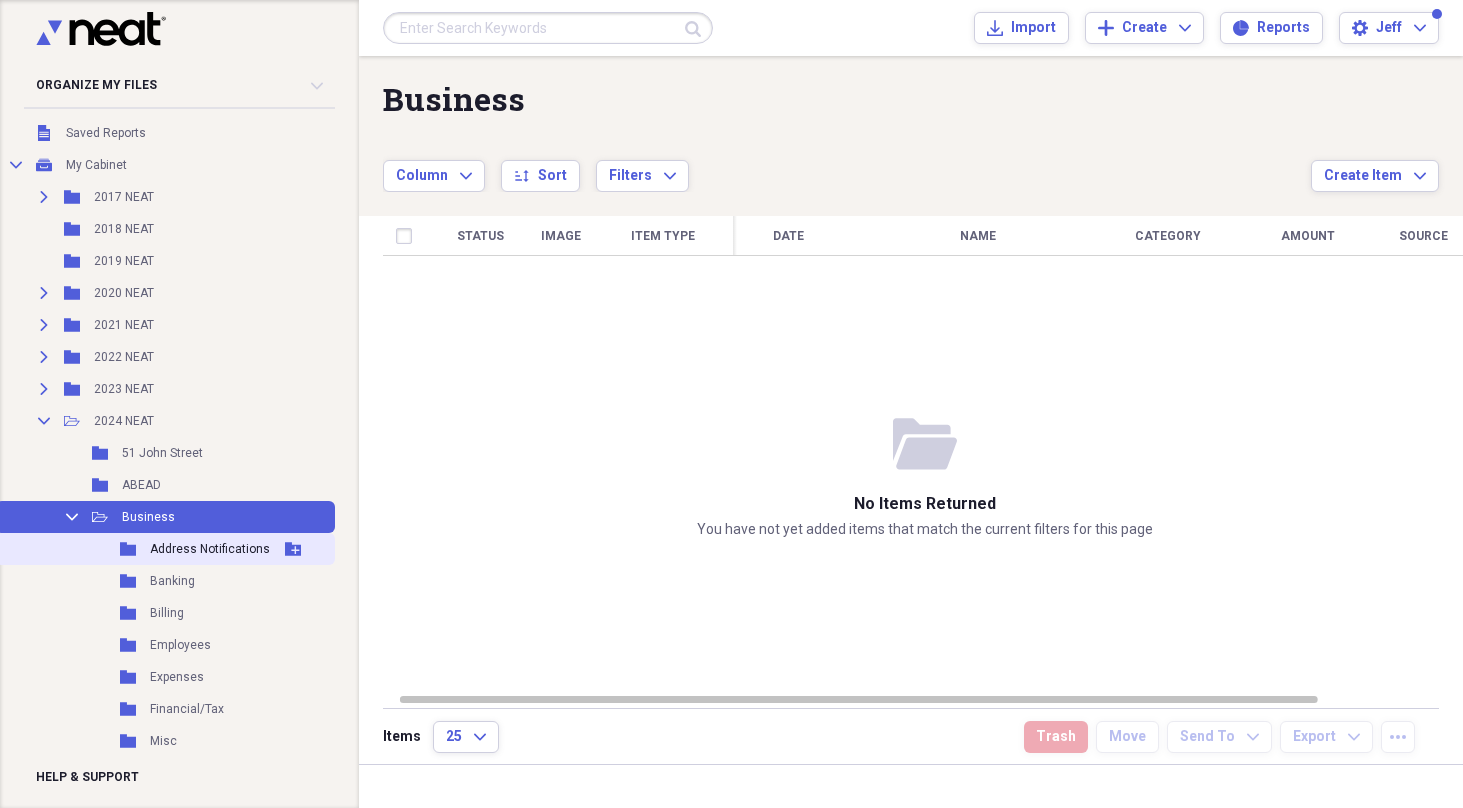 scroll, scrollTop: 139, scrollLeft: 0, axis: vertical 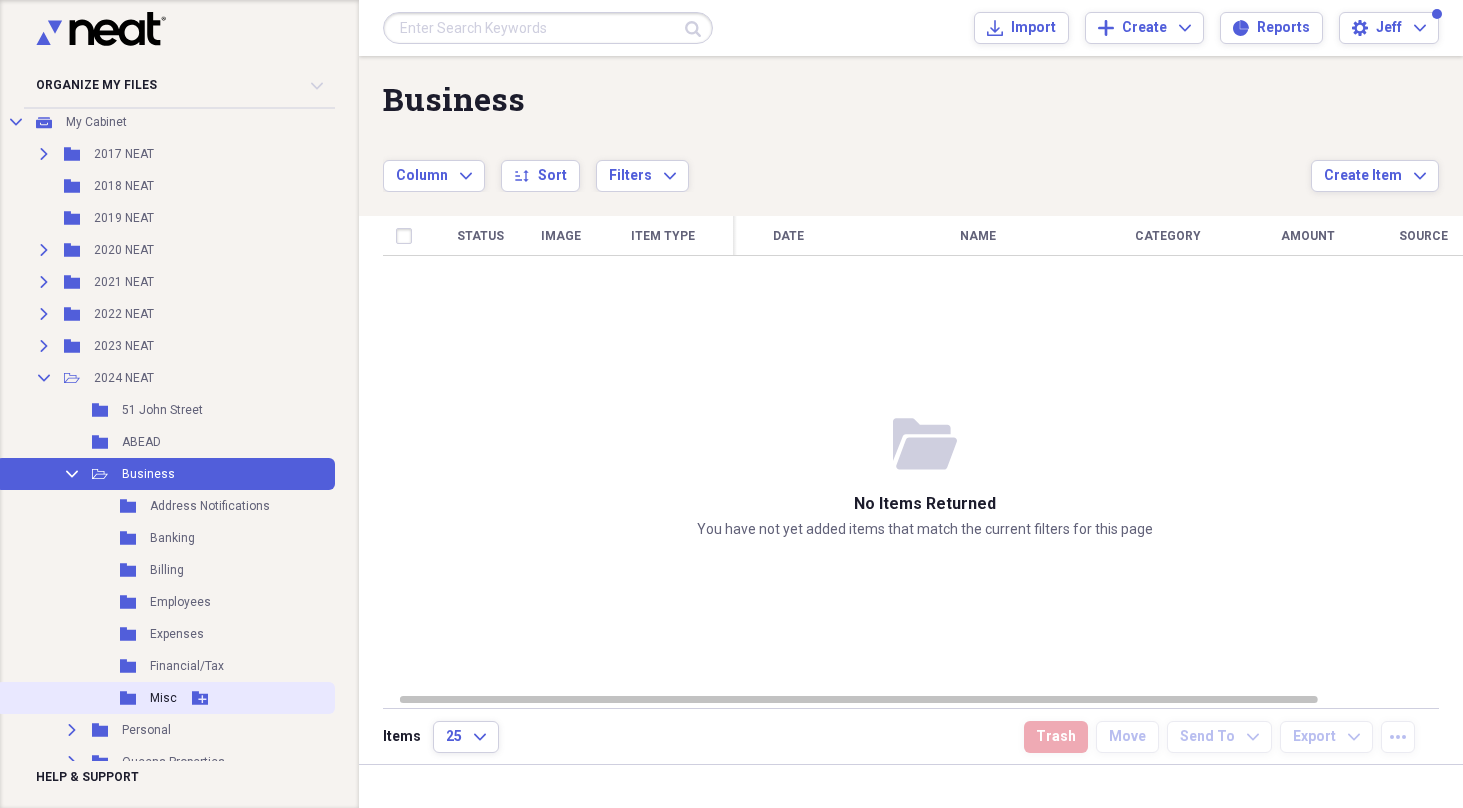 click on "Misc" at bounding box center [163, 698] 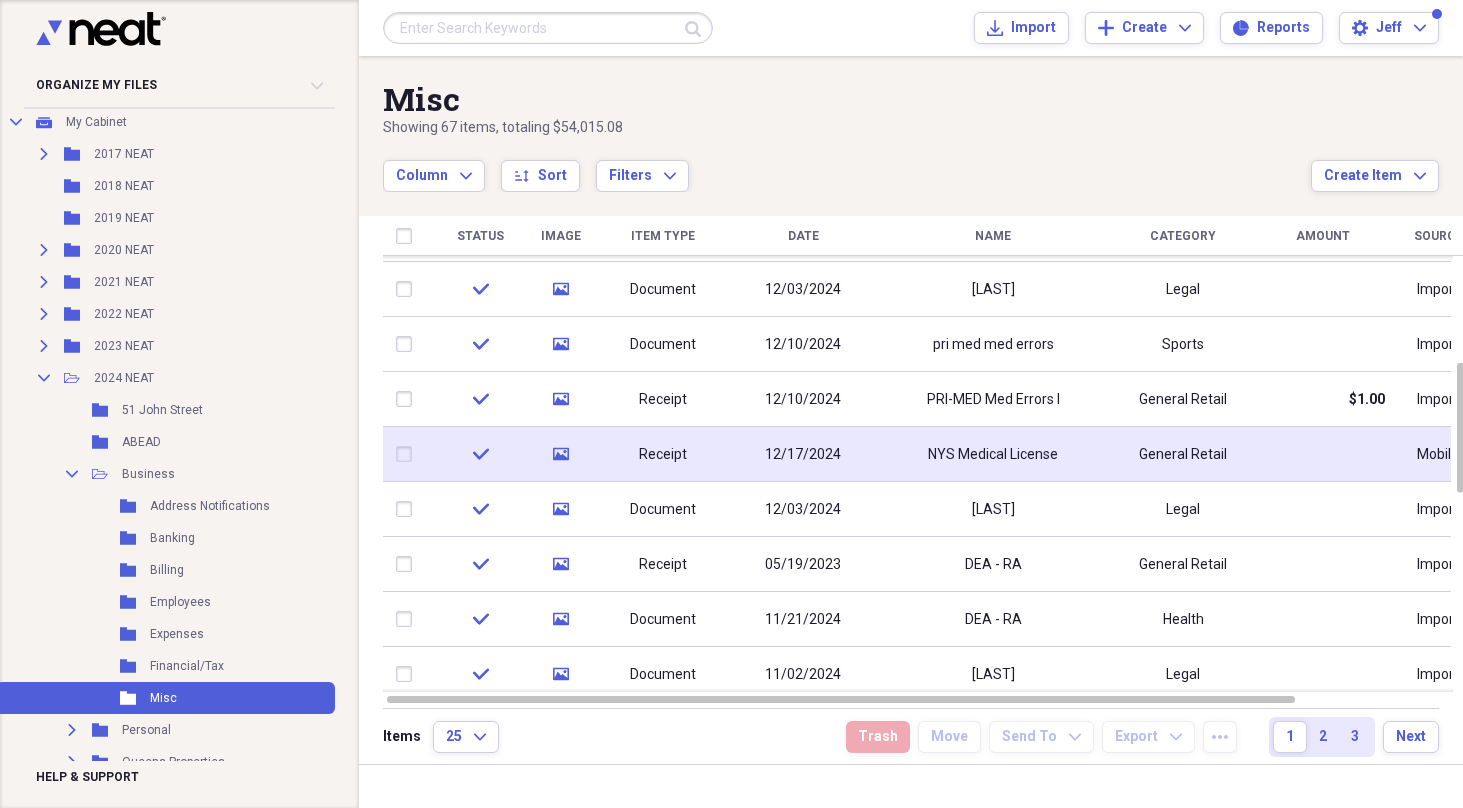 click on "NYS Medical License" at bounding box center (993, 454) 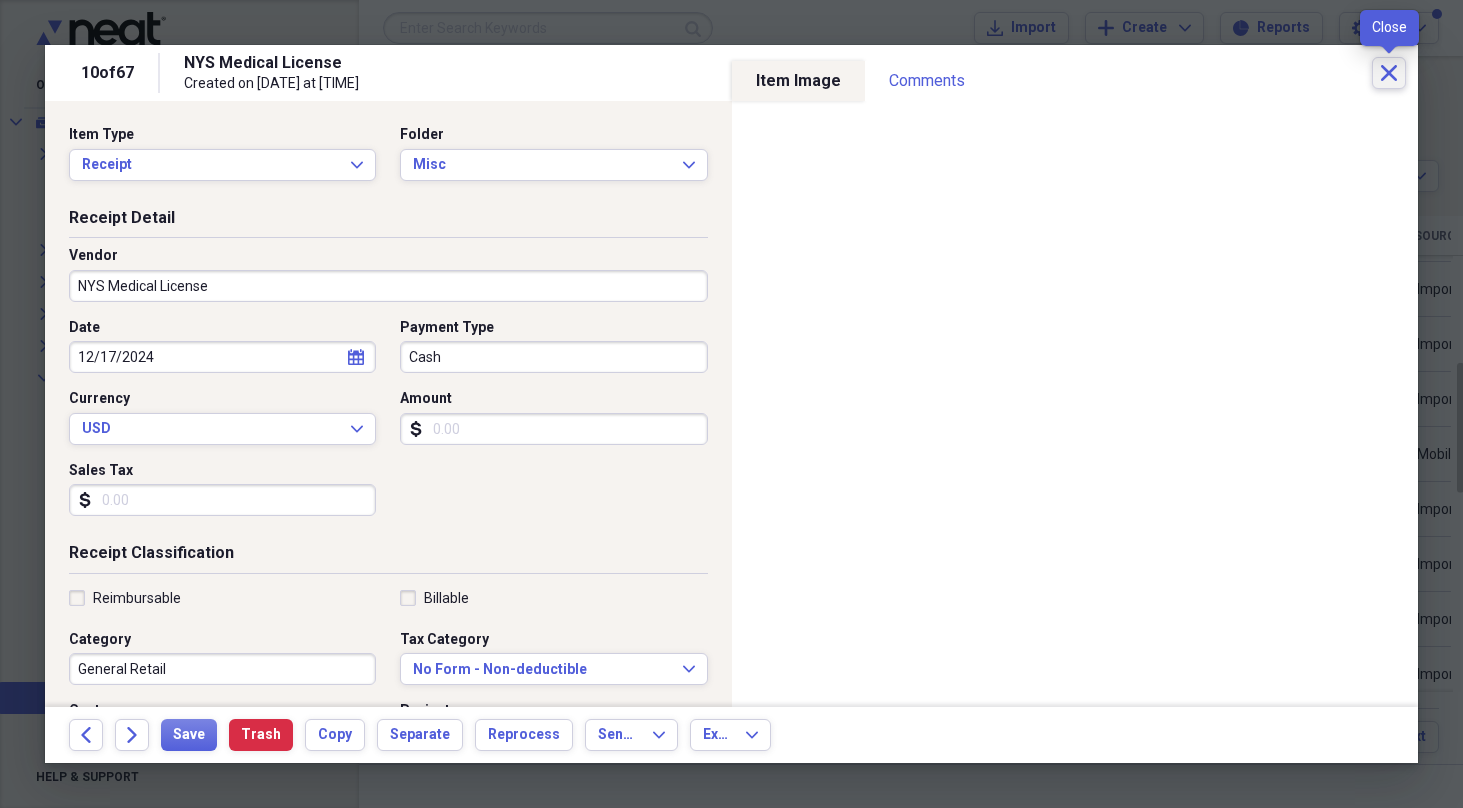 click 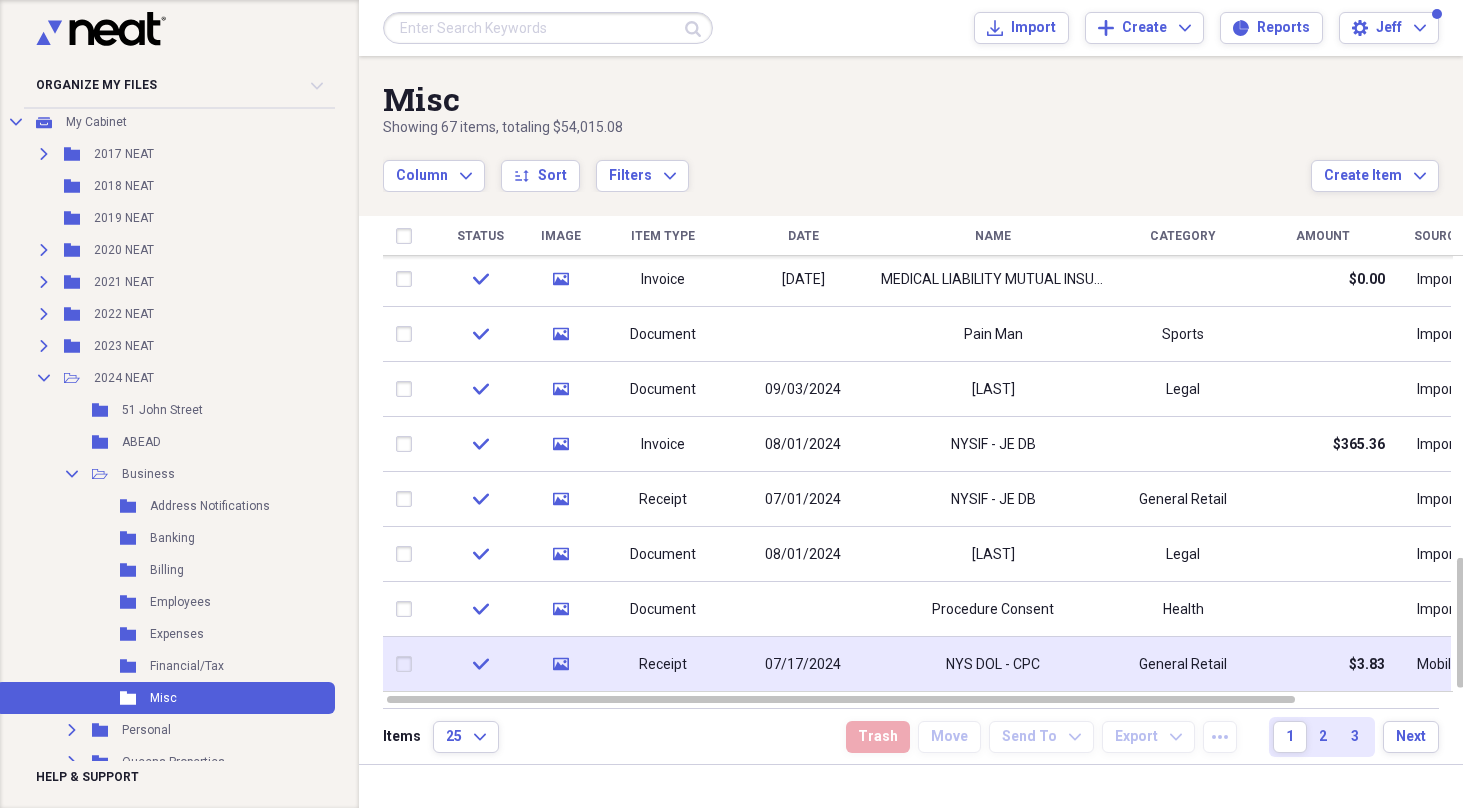 click on "NYS DOL - CPC" at bounding box center (993, 664) 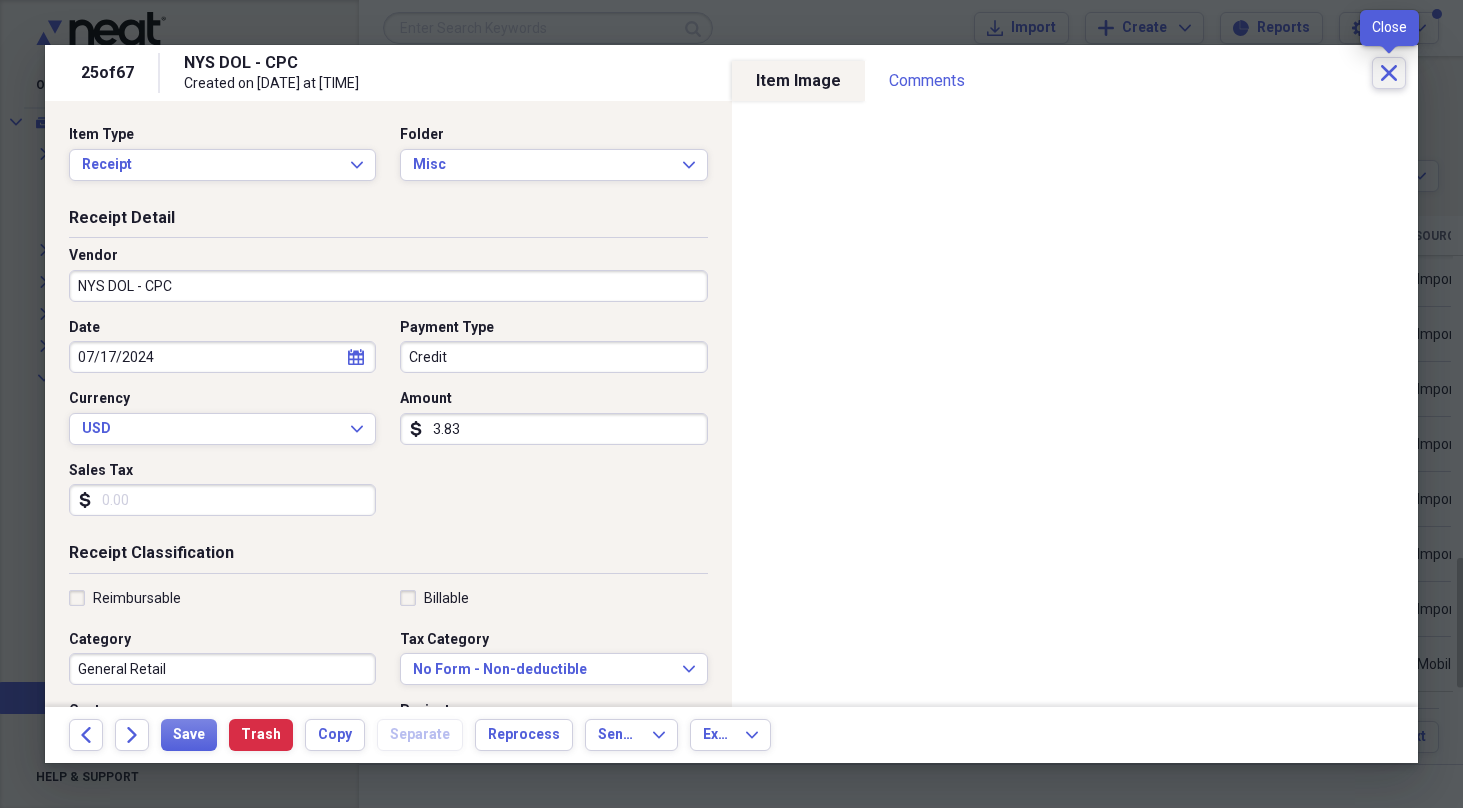 click on "Close" 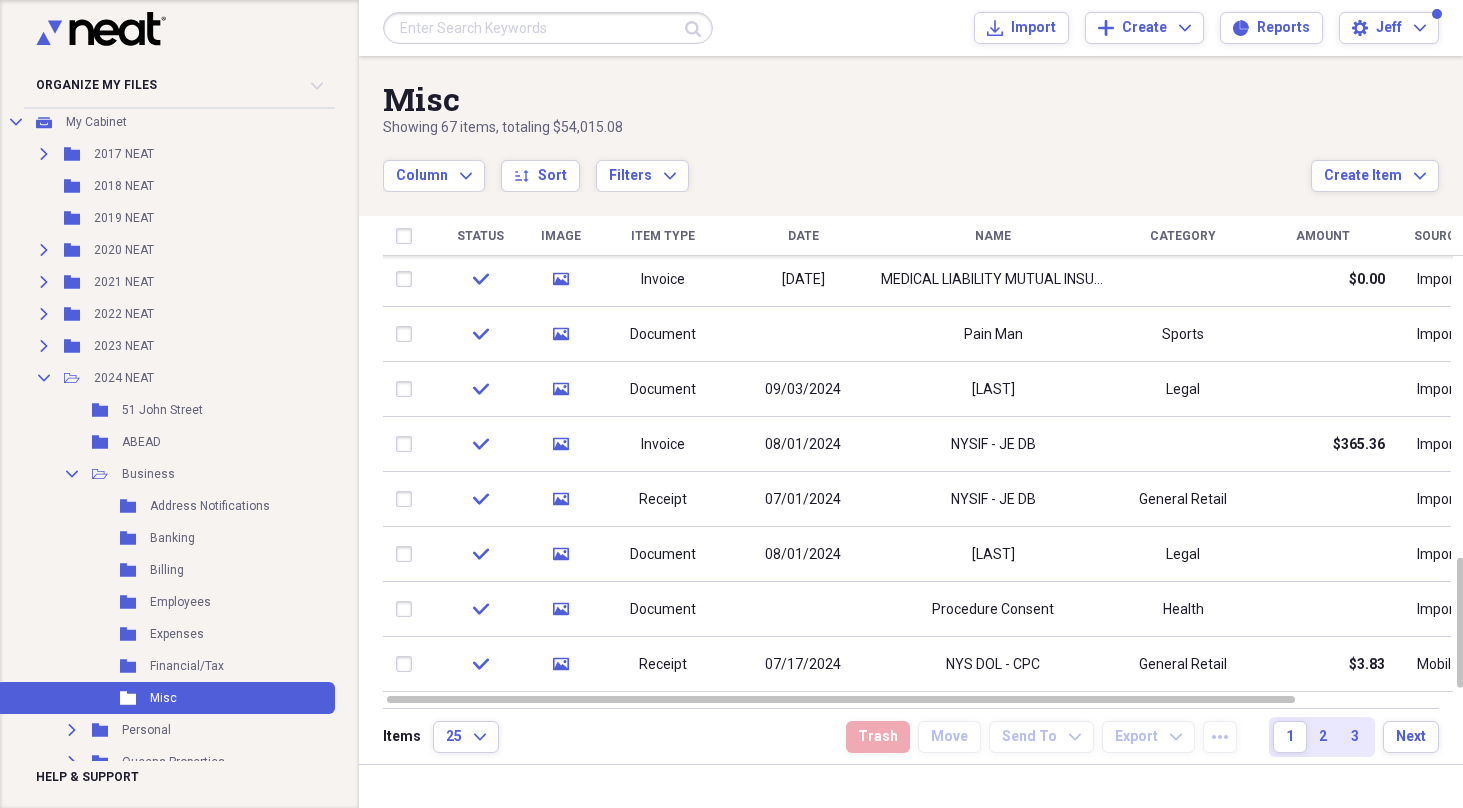 click on "Collapse" 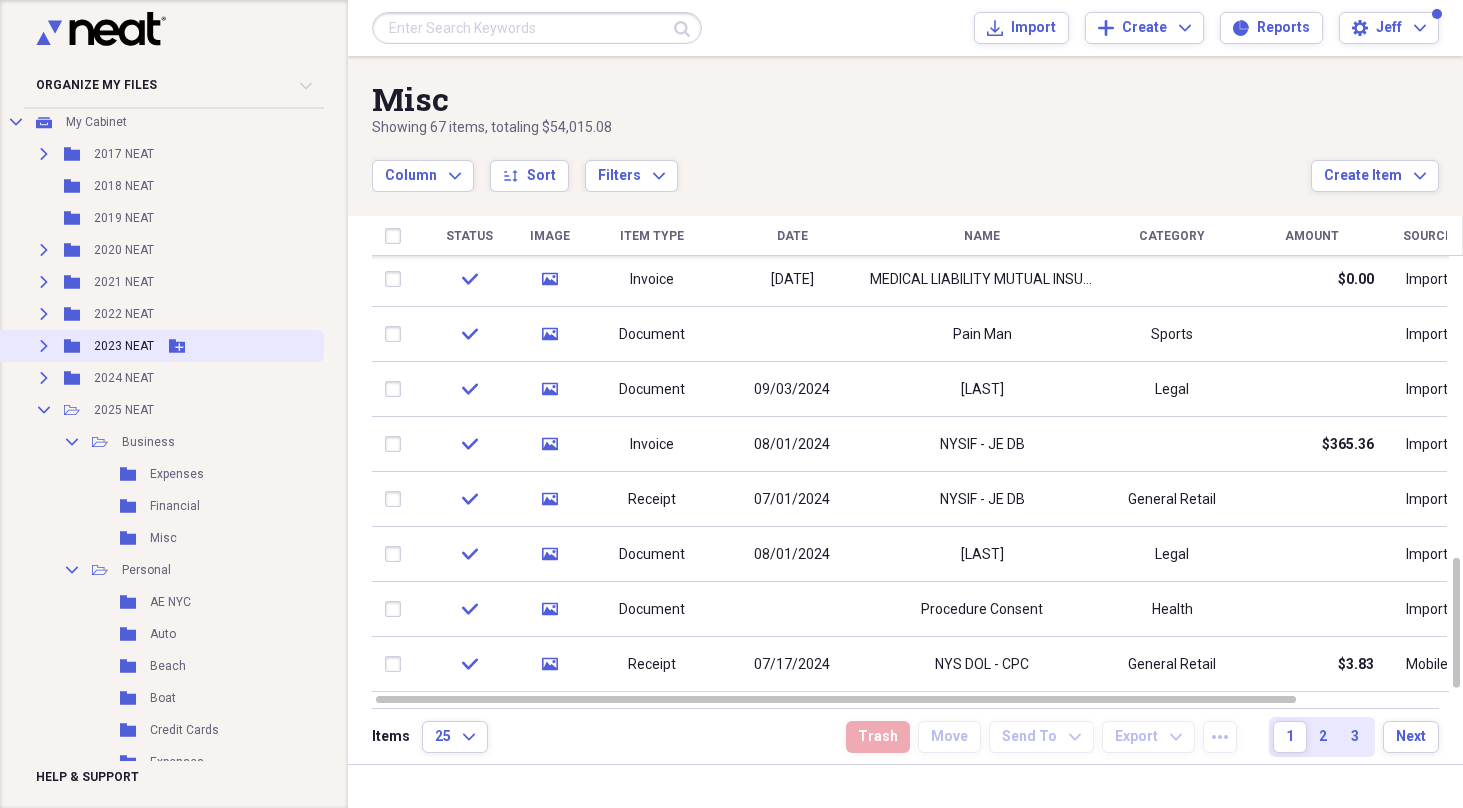 click on "Expand" 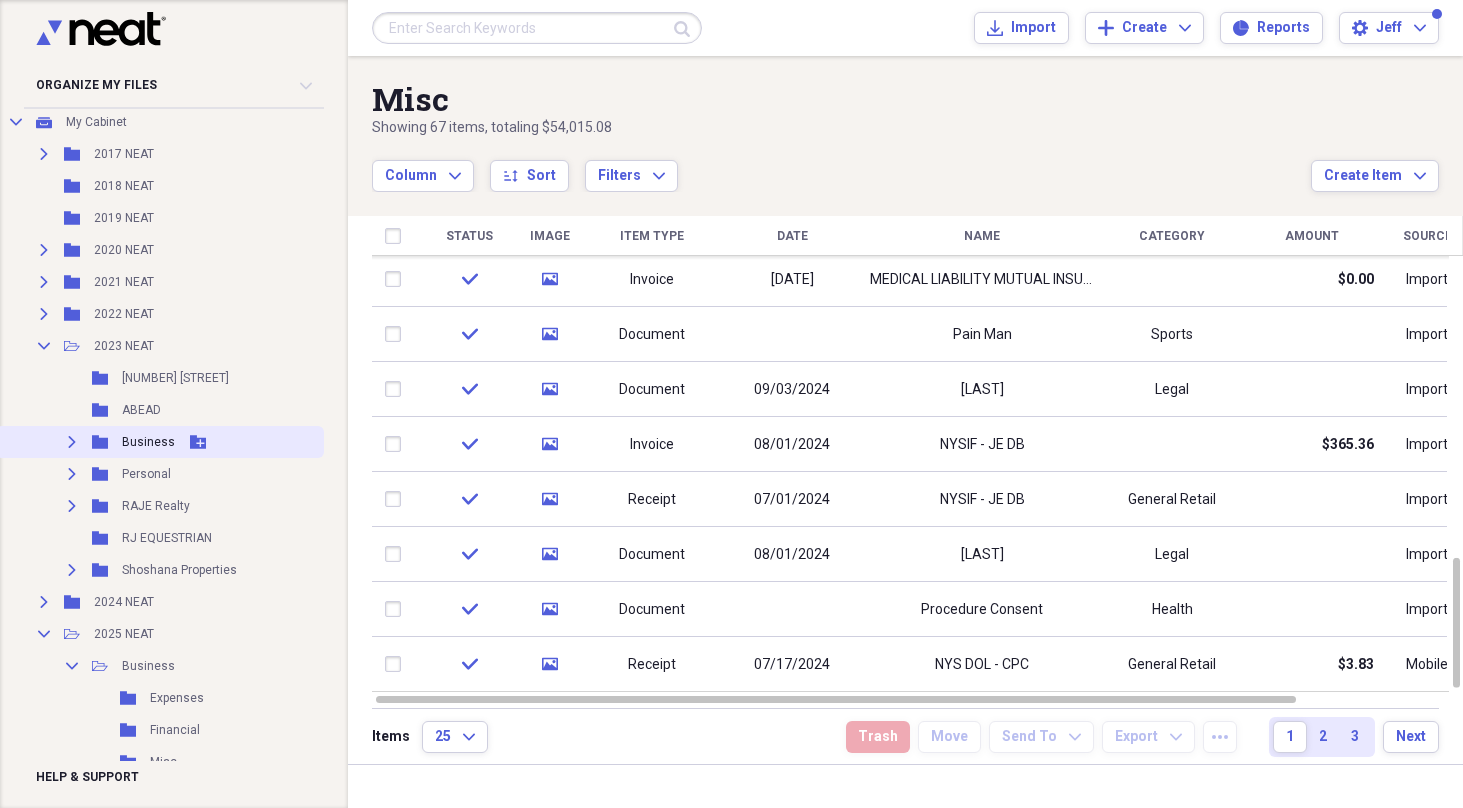 click 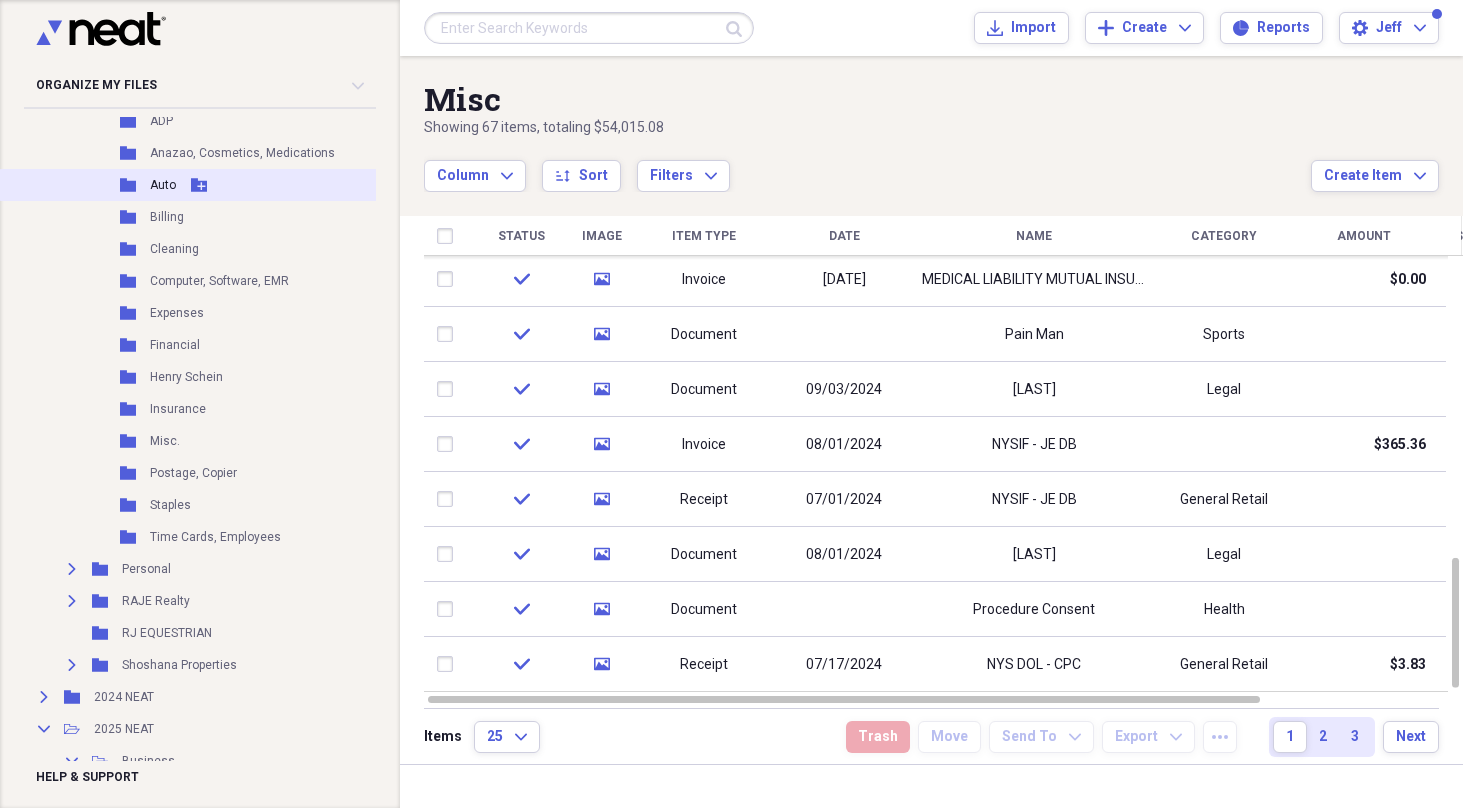 scroll, scrollTop: 527, scrollLeft: 0, axis: vertical 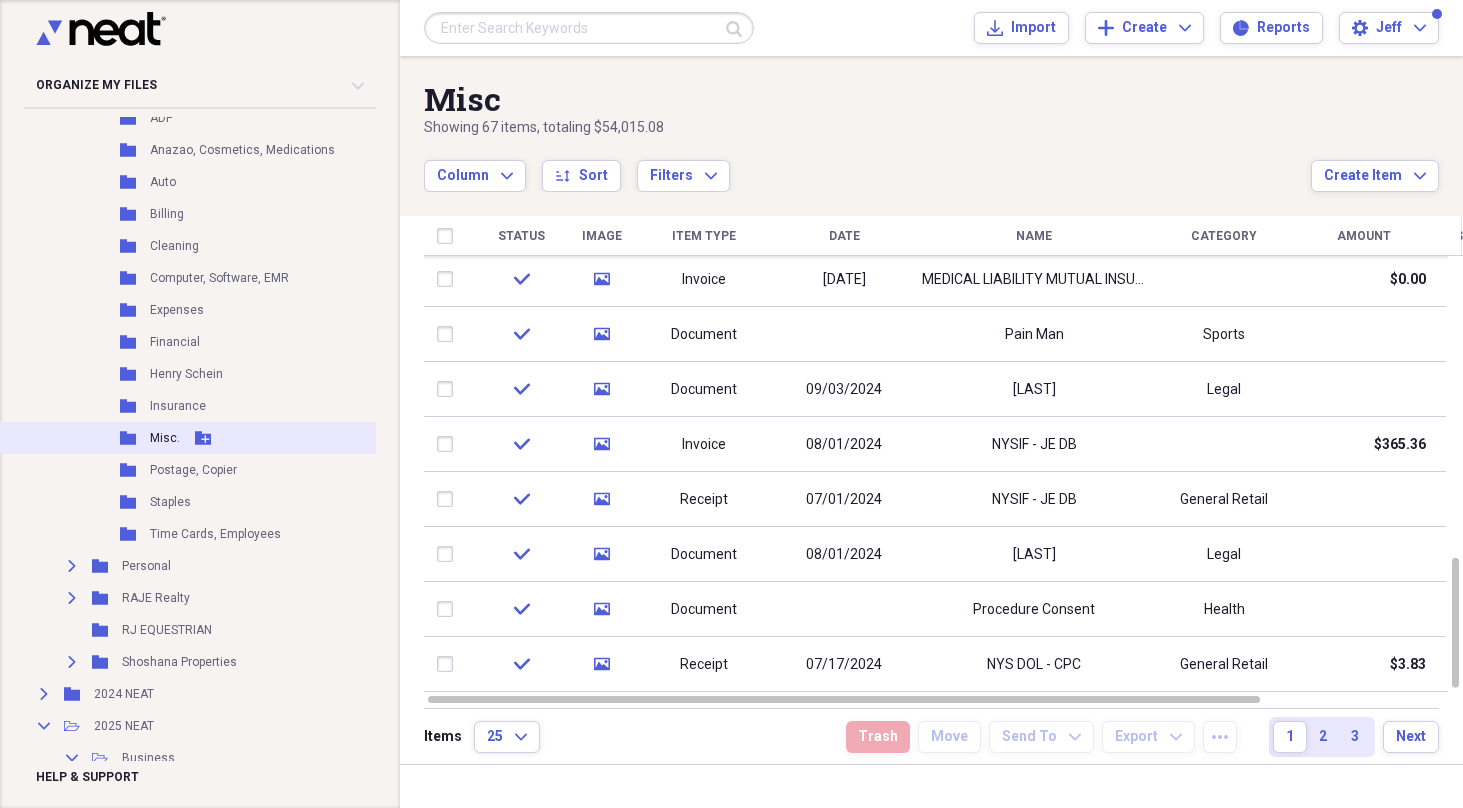 click on "Misc." at bounding box center [165, 438] 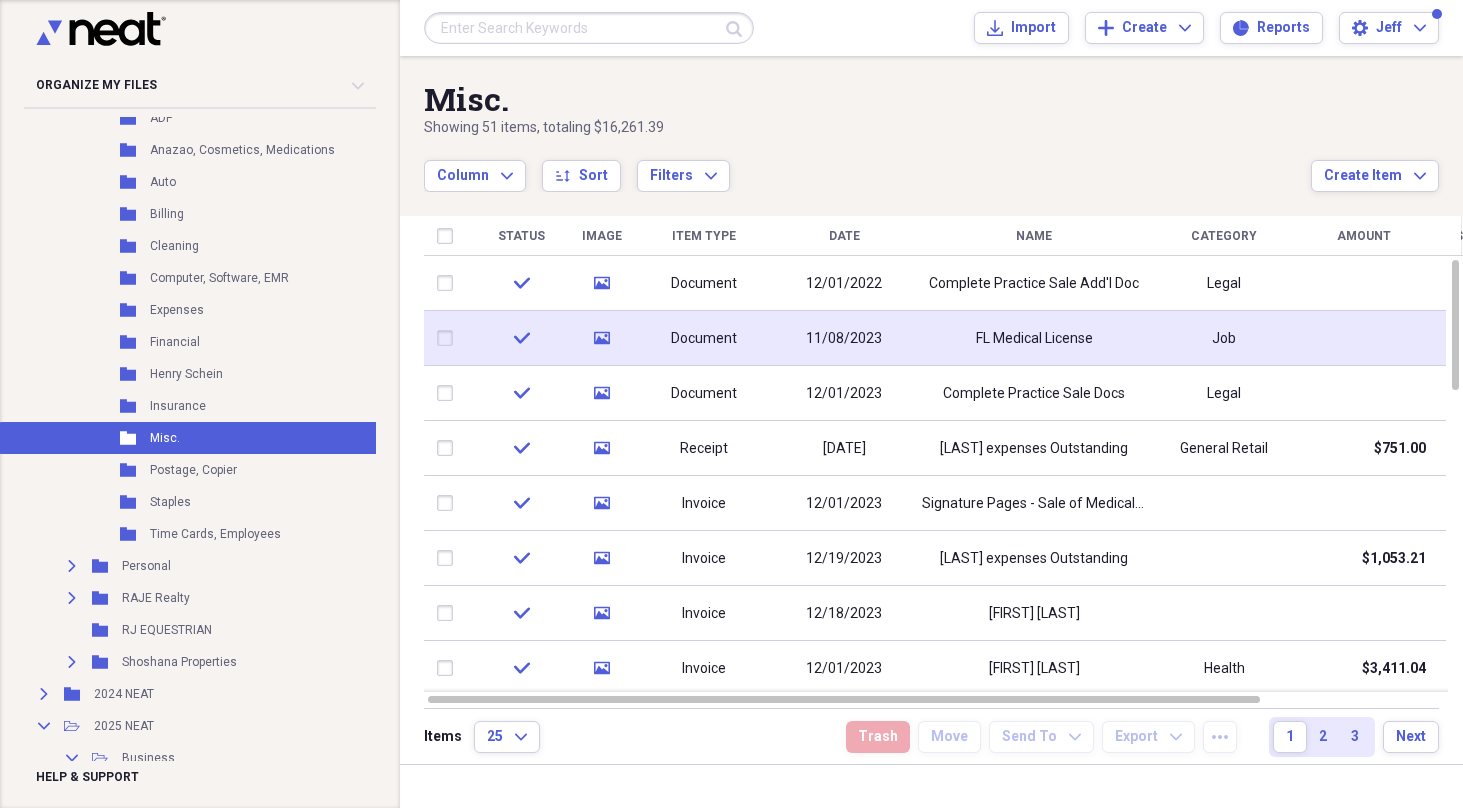click on "FL Medical License" at bounding box center (1034, 338) 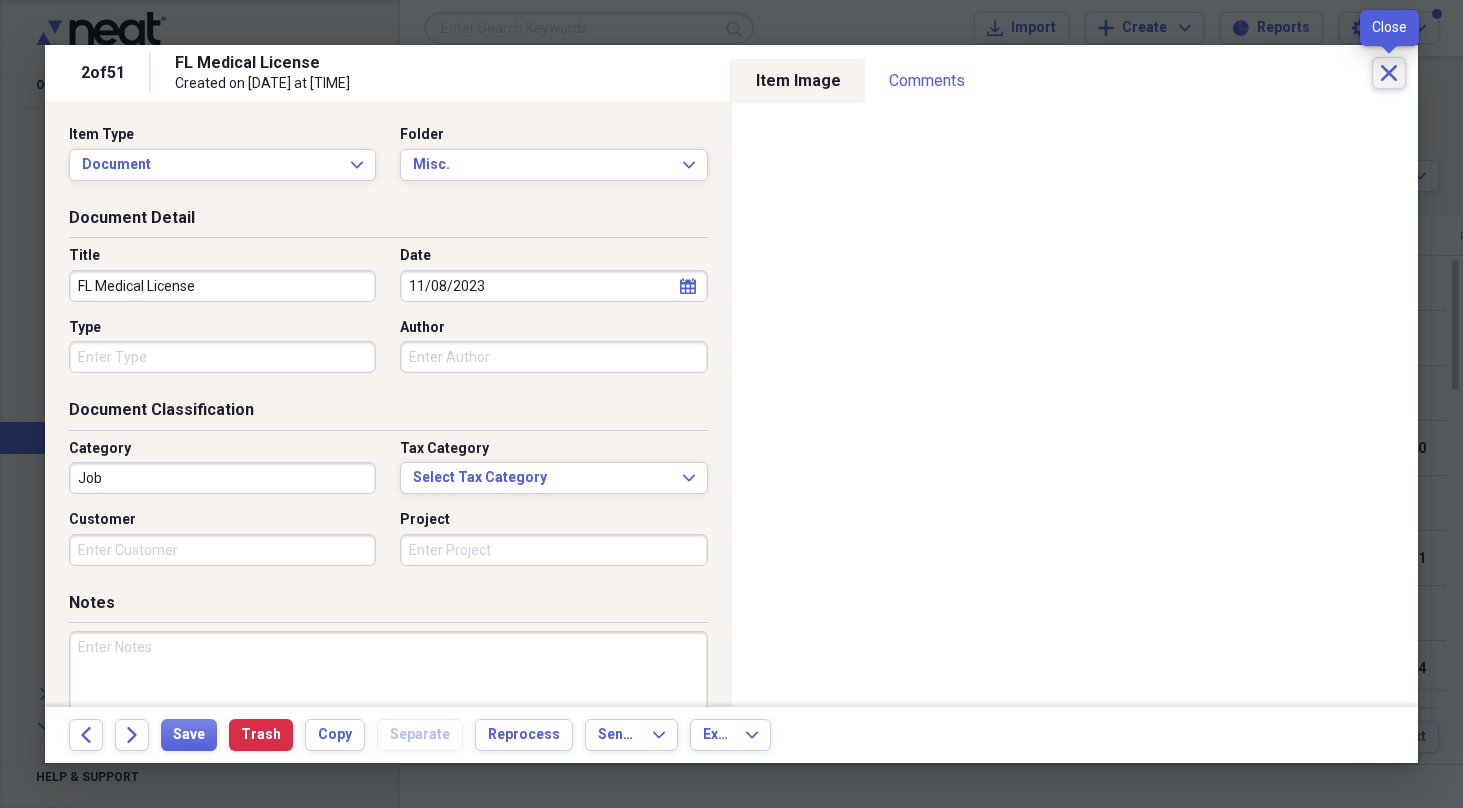 click on "Close" 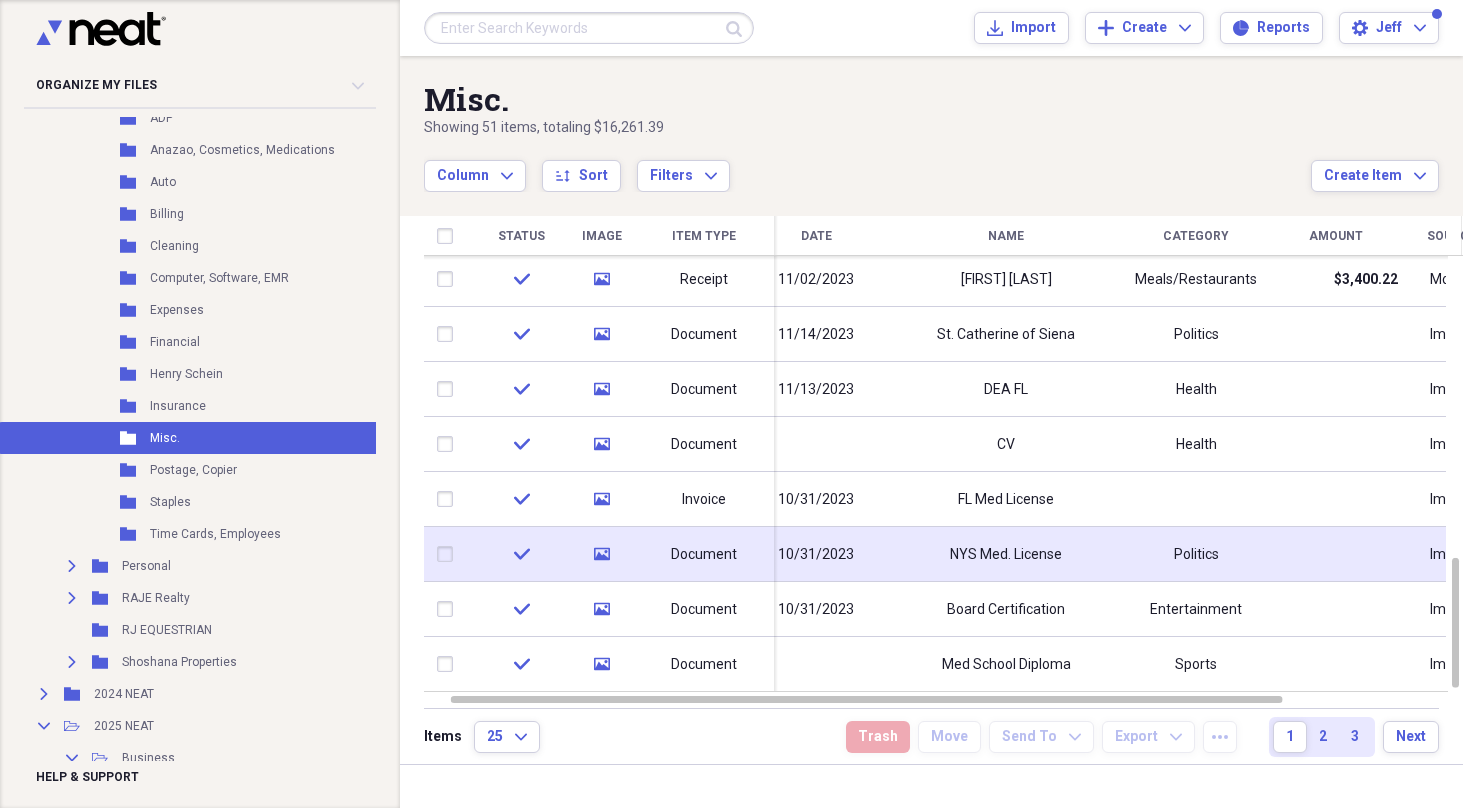 click on "NYS Med. License" at bounding box center (1006, 555) 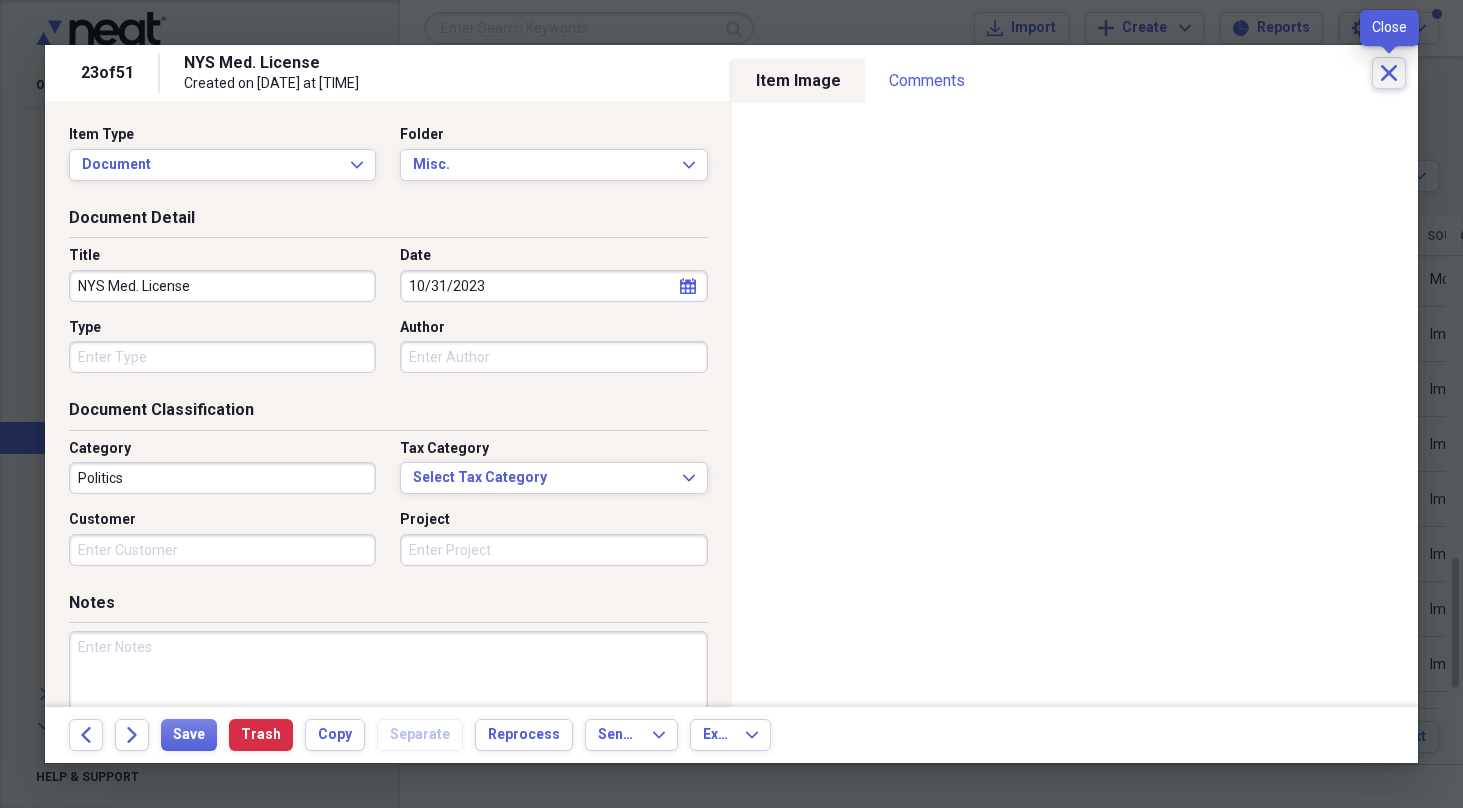 click on "Close" 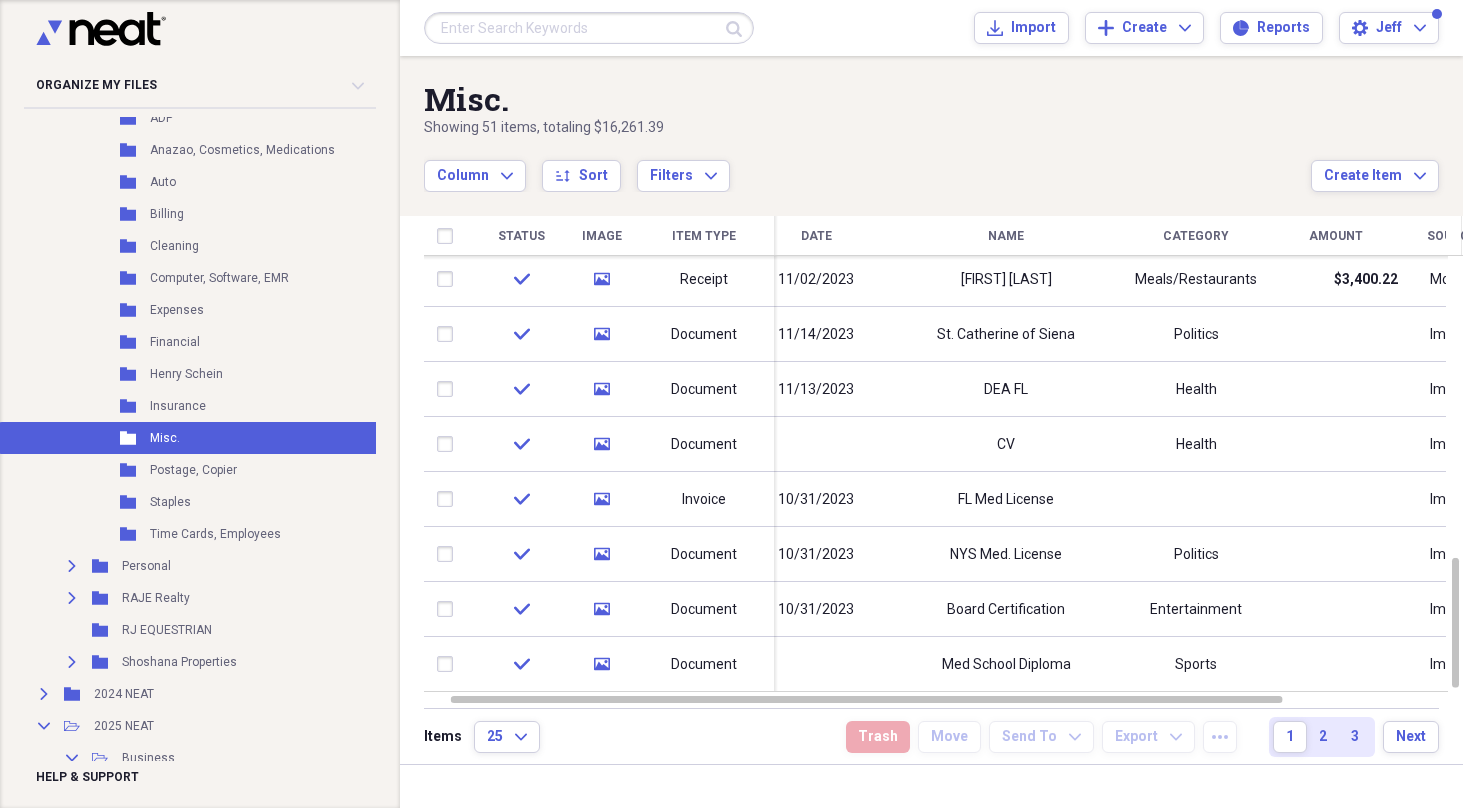 click at bounding box center [589, 28] 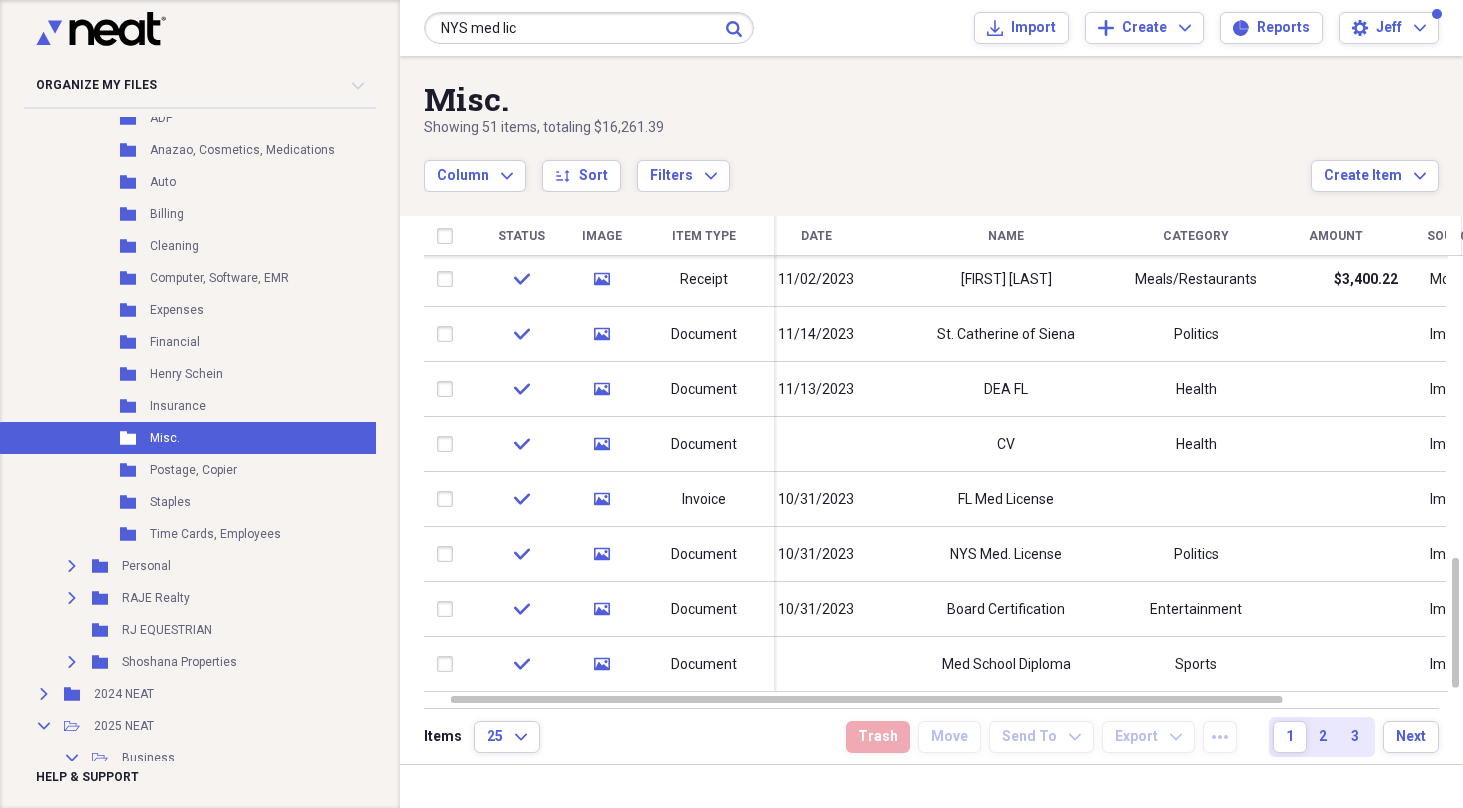 type on "NYS med lic" 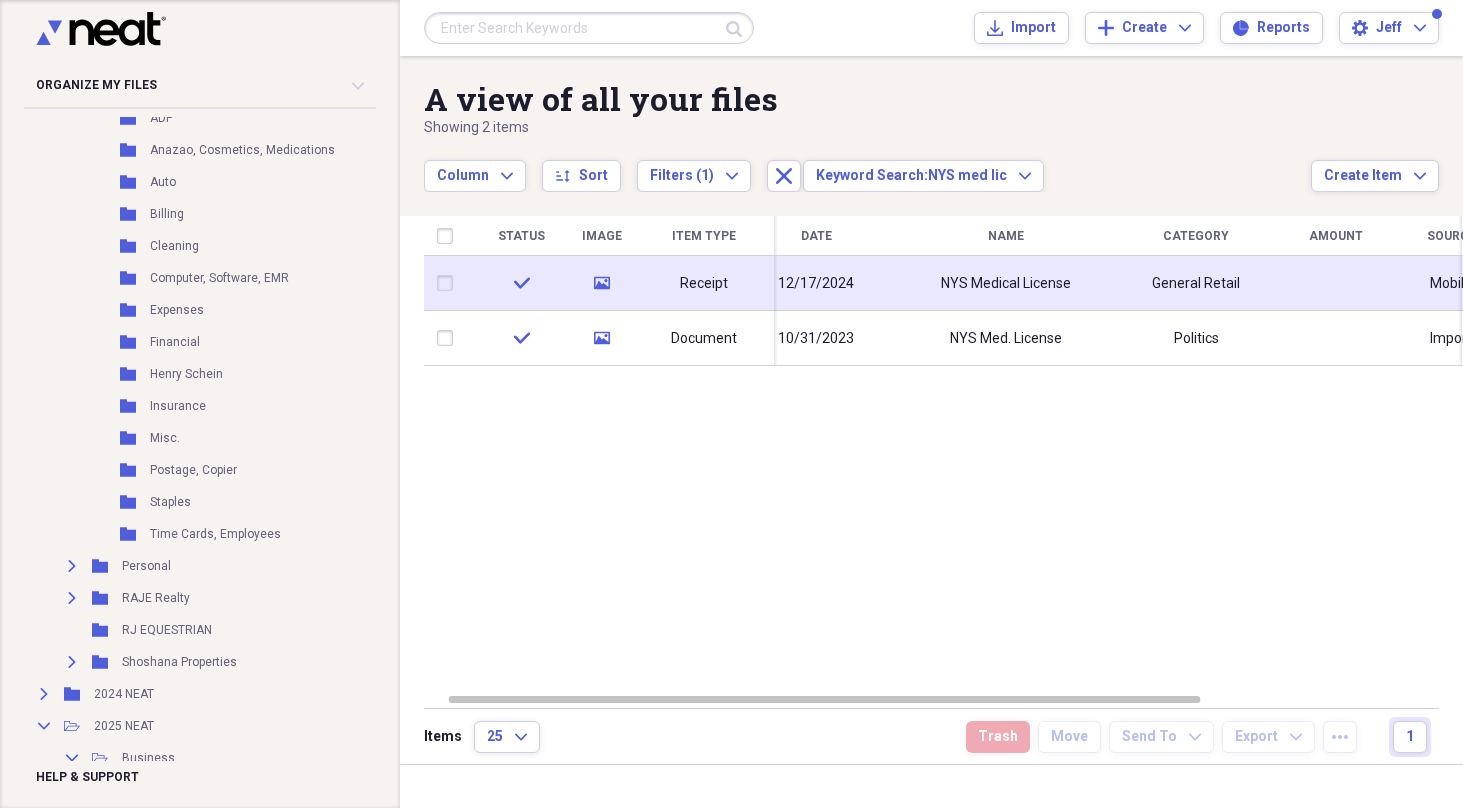 click on "NYS Medical License" at bounding box center [1006, 283] 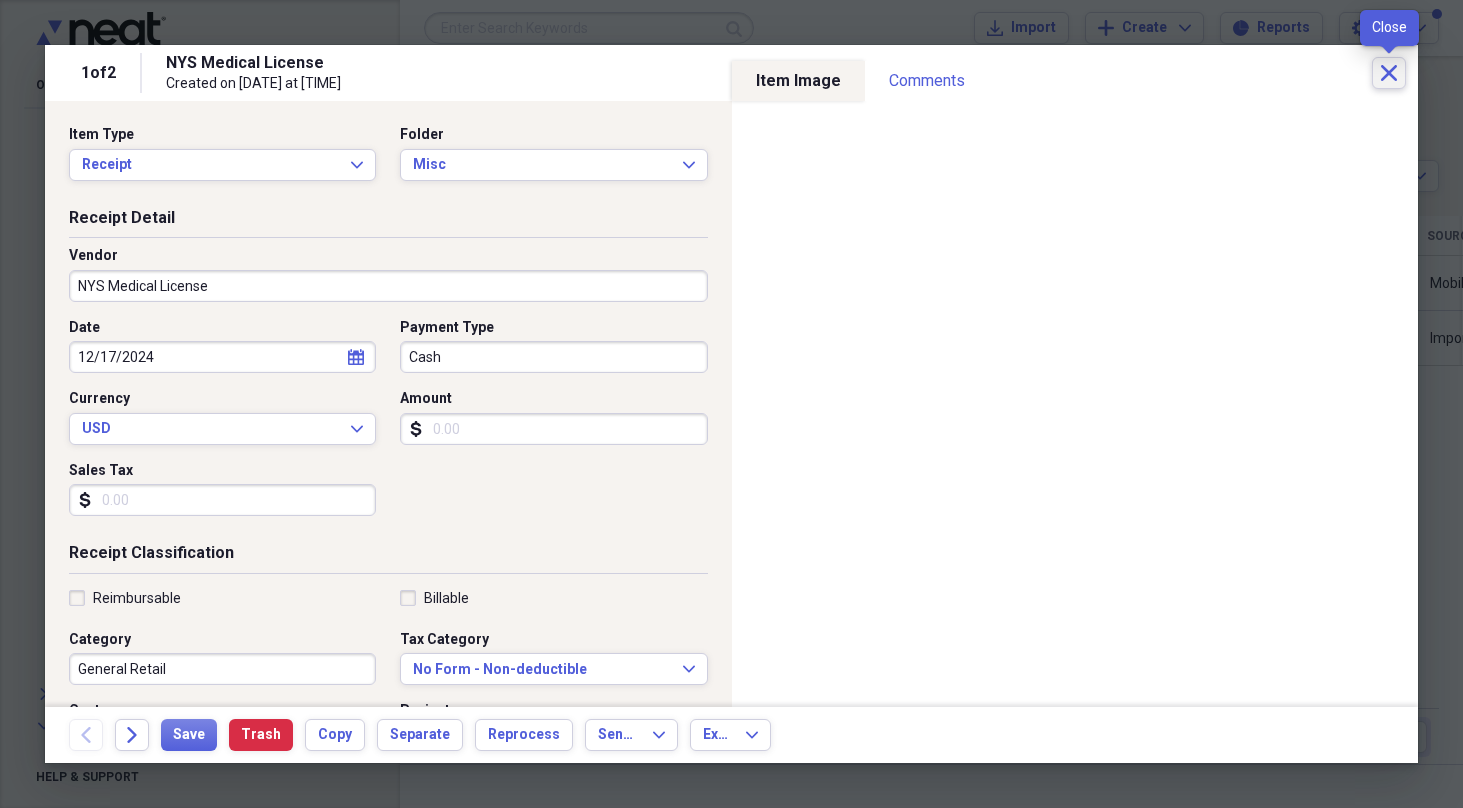click on "Close" 